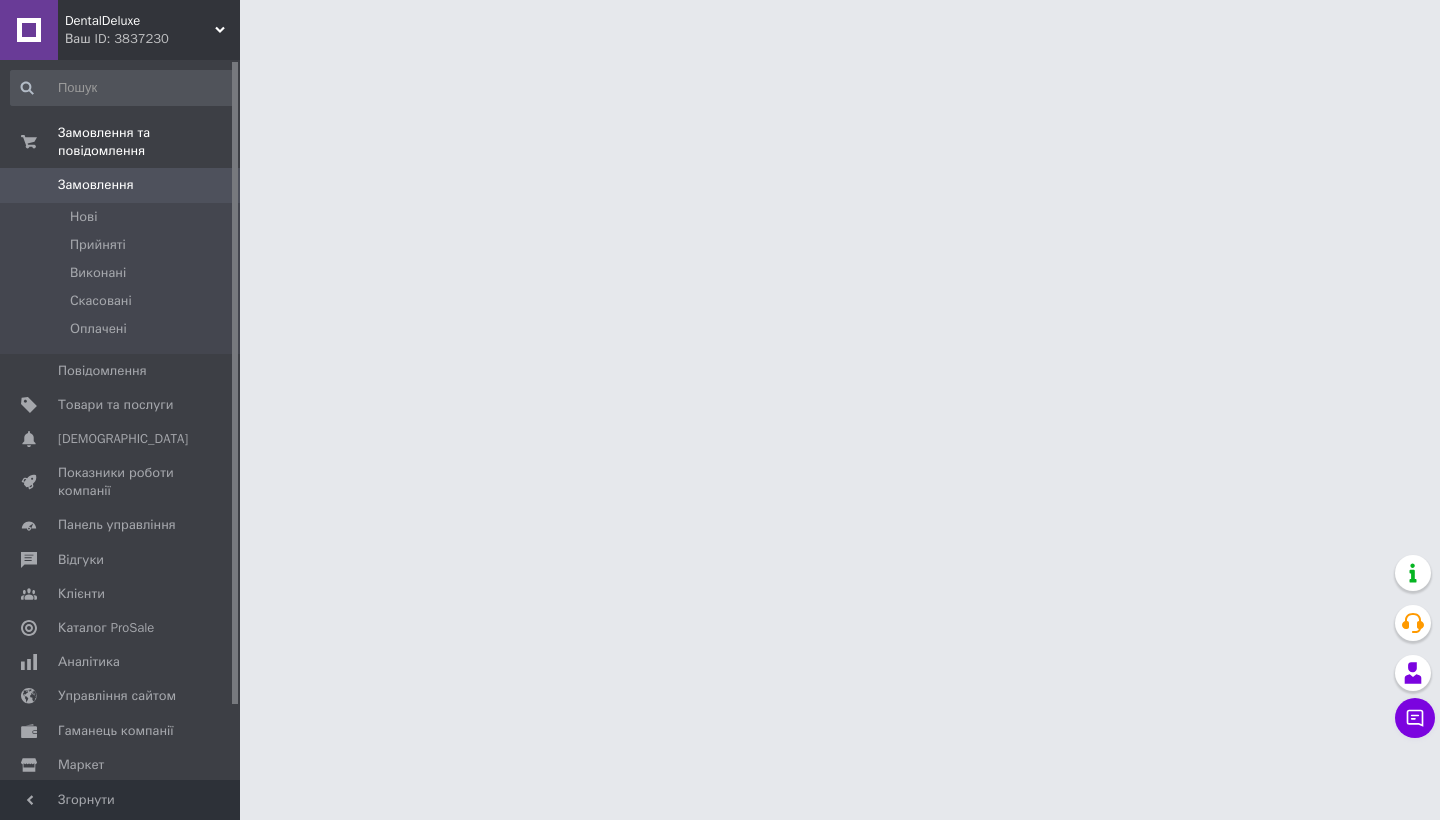 scroll, scrollTop: 0, scrollLeft: 0, axis: both 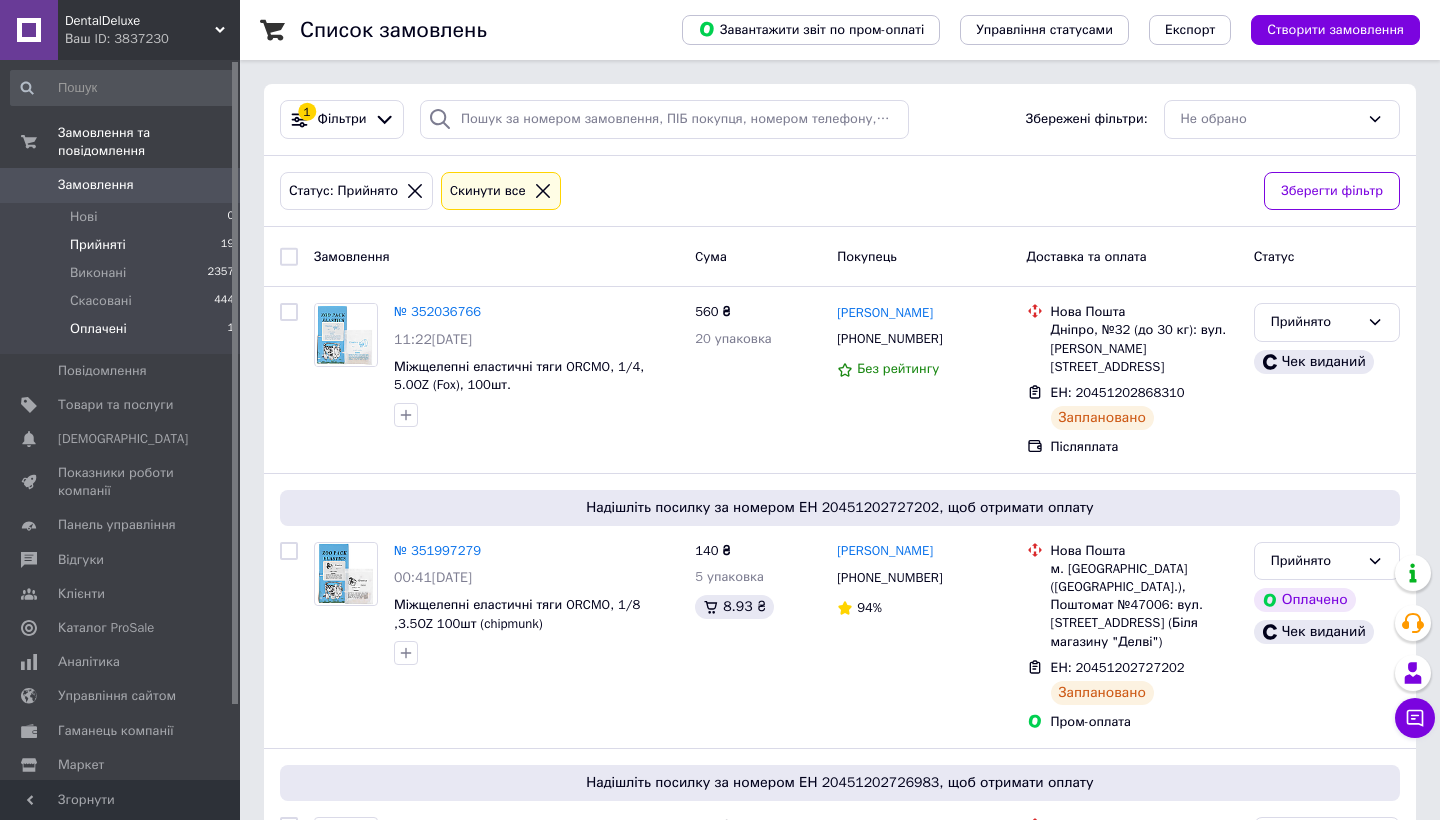 click on "Оплачені" at bounding box center (98, 329) 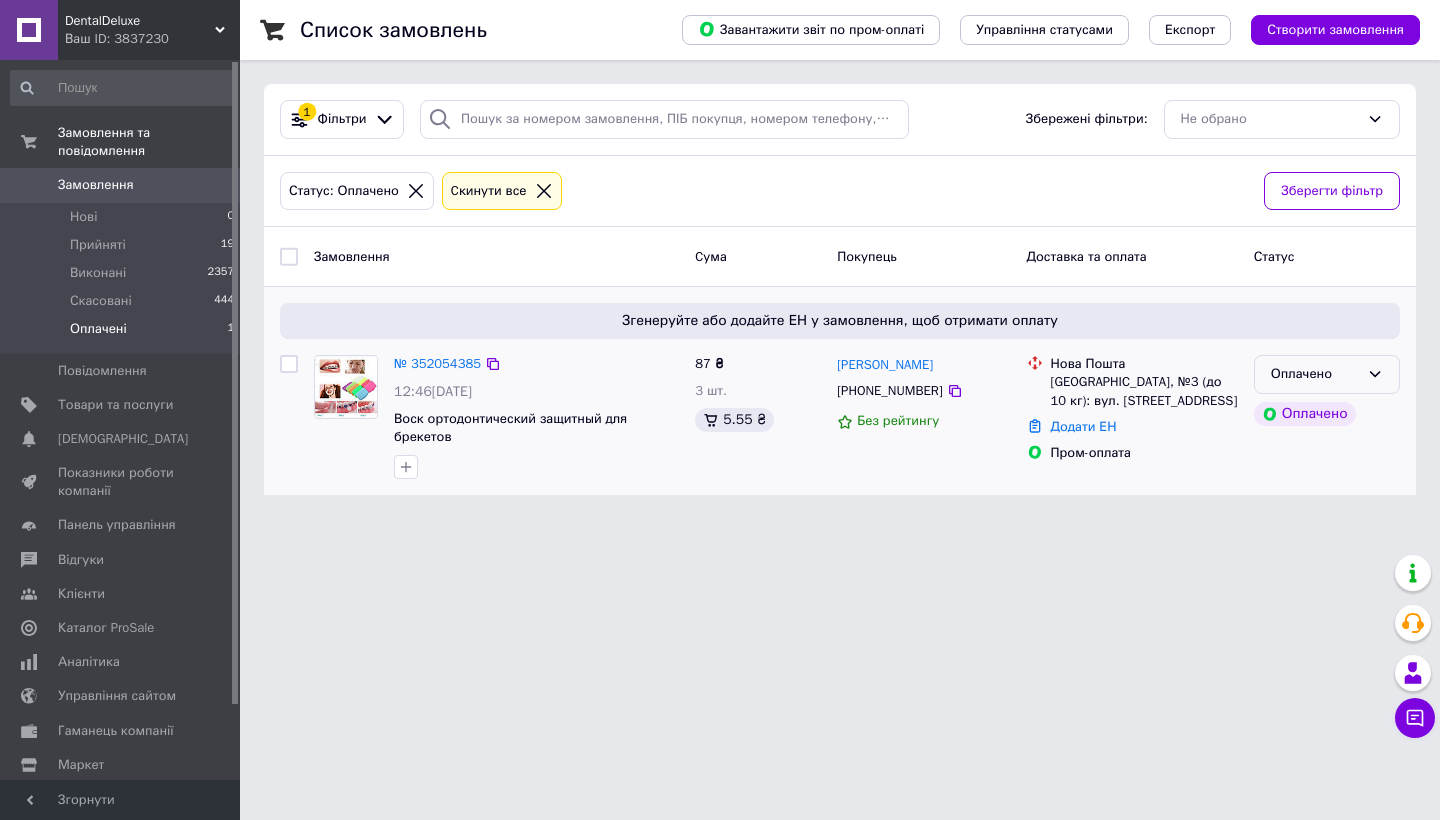 click on "Оплачено" at bounding box center (1315, 374) 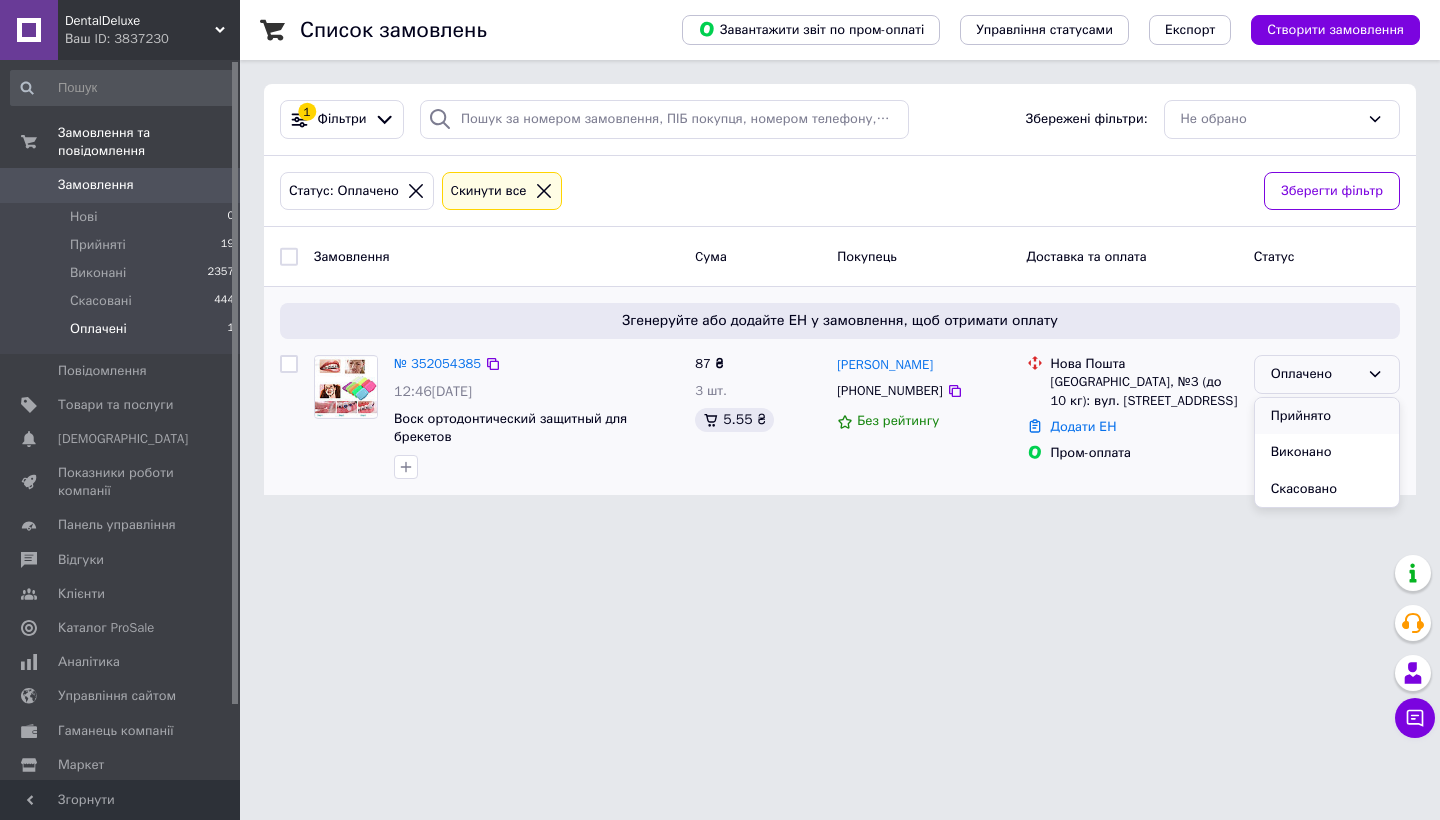 click on "Прийнято" at bounding box center (1327, 416) 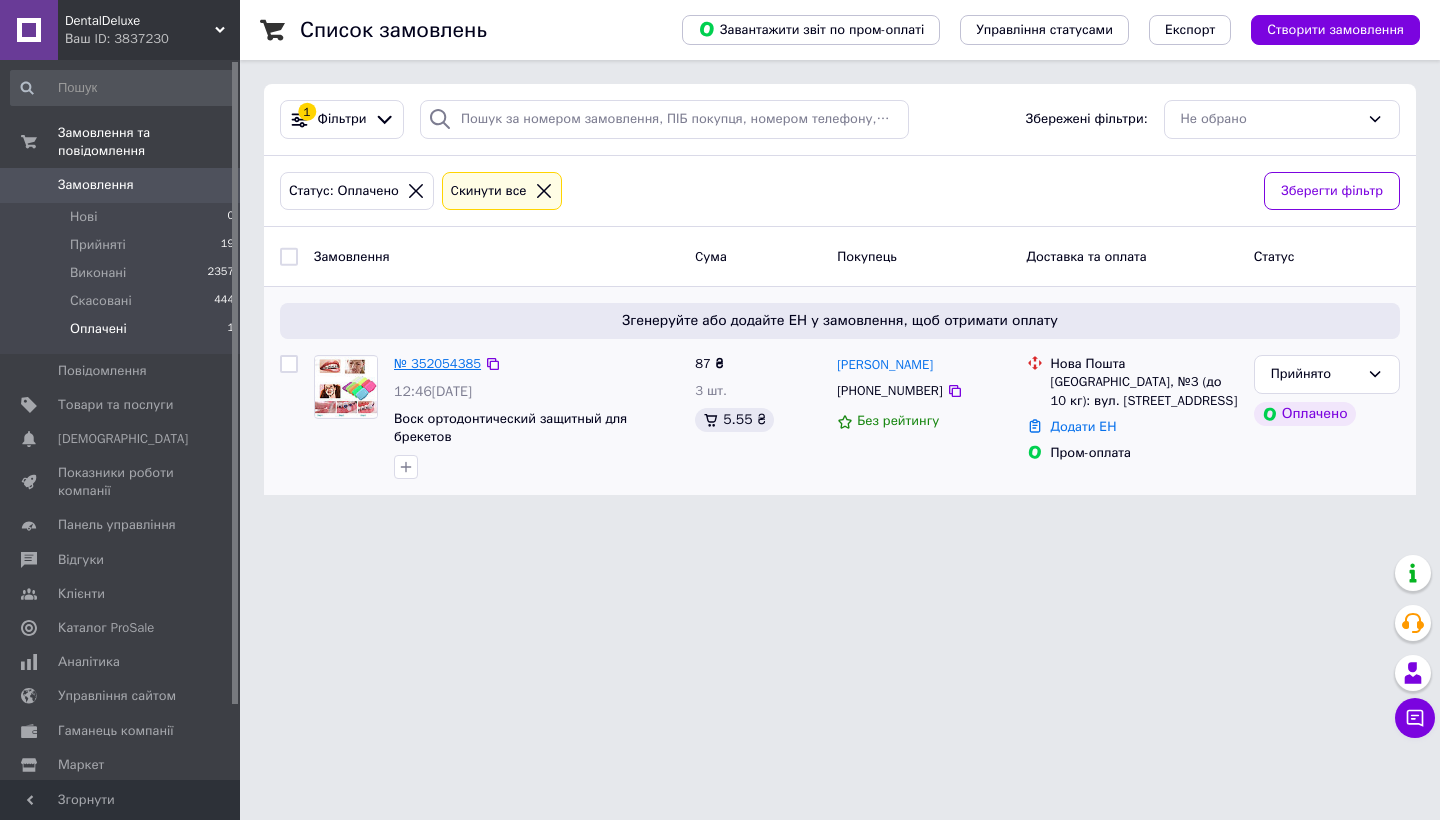 click on "№ 352054385" at bounding box center (437, 363) 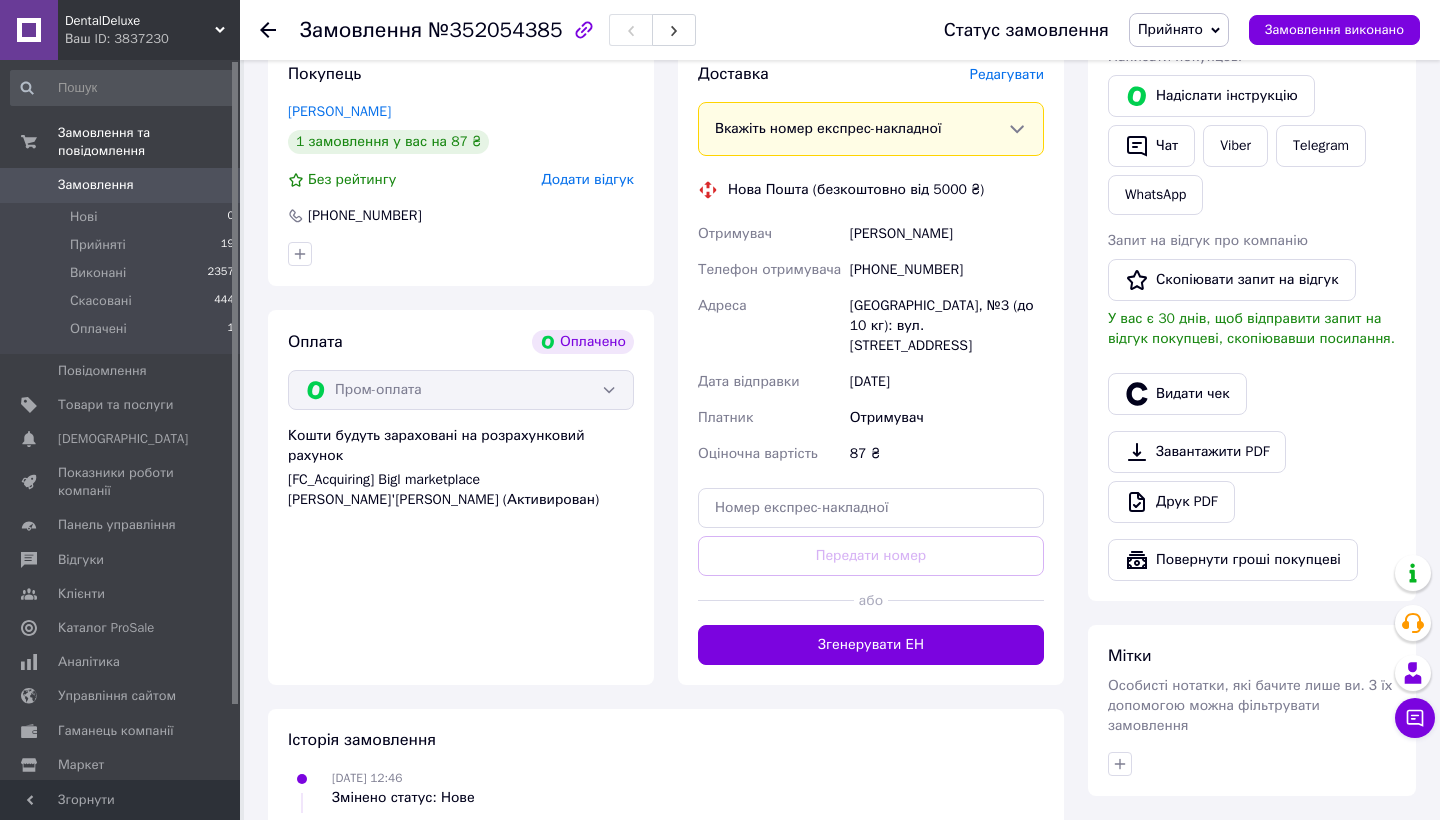scroll, scrollTop: 472, scrollLeft: 0, axis: vertical 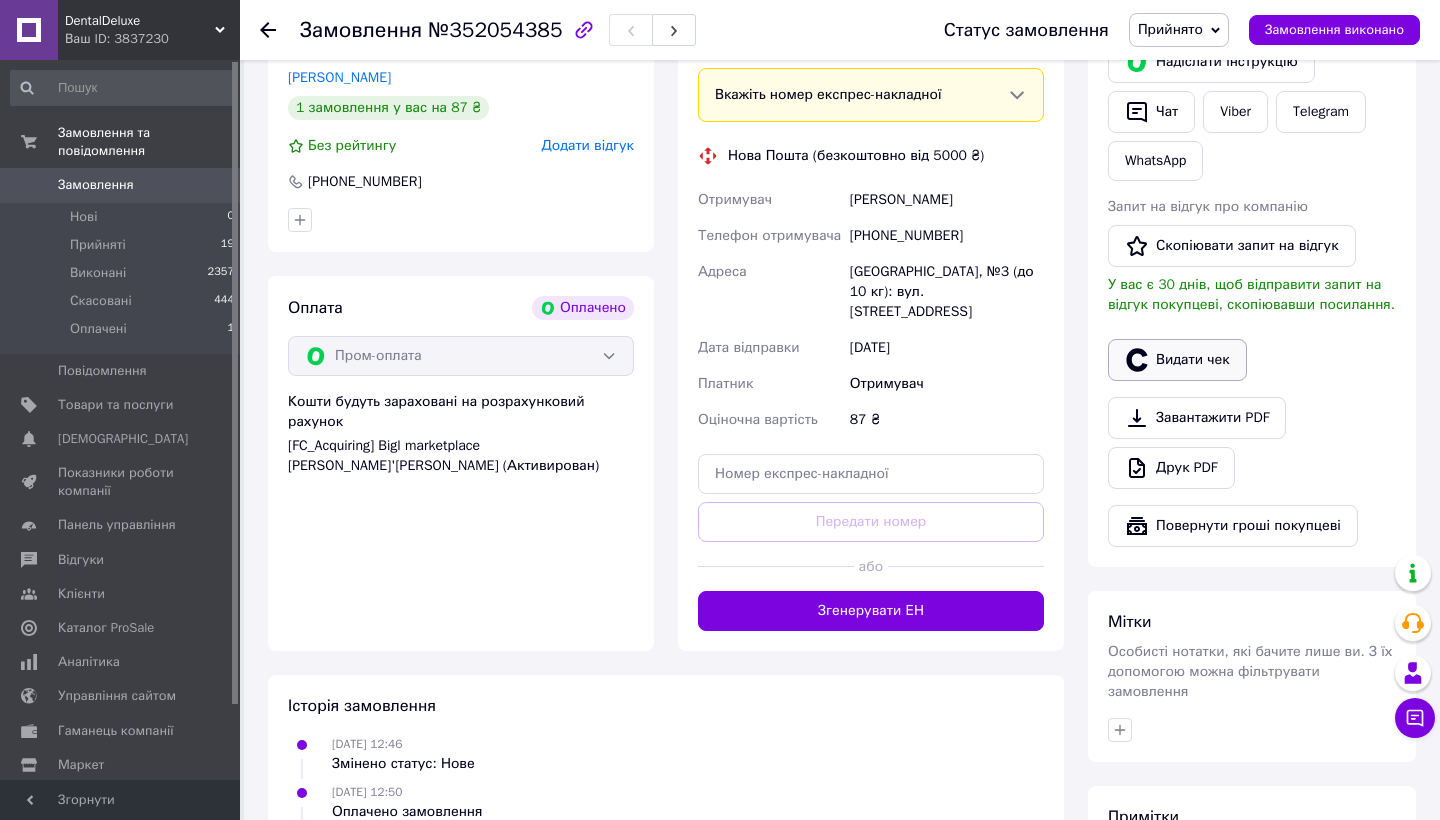 click on "Видати чек" at bounding box center (1177, 360) 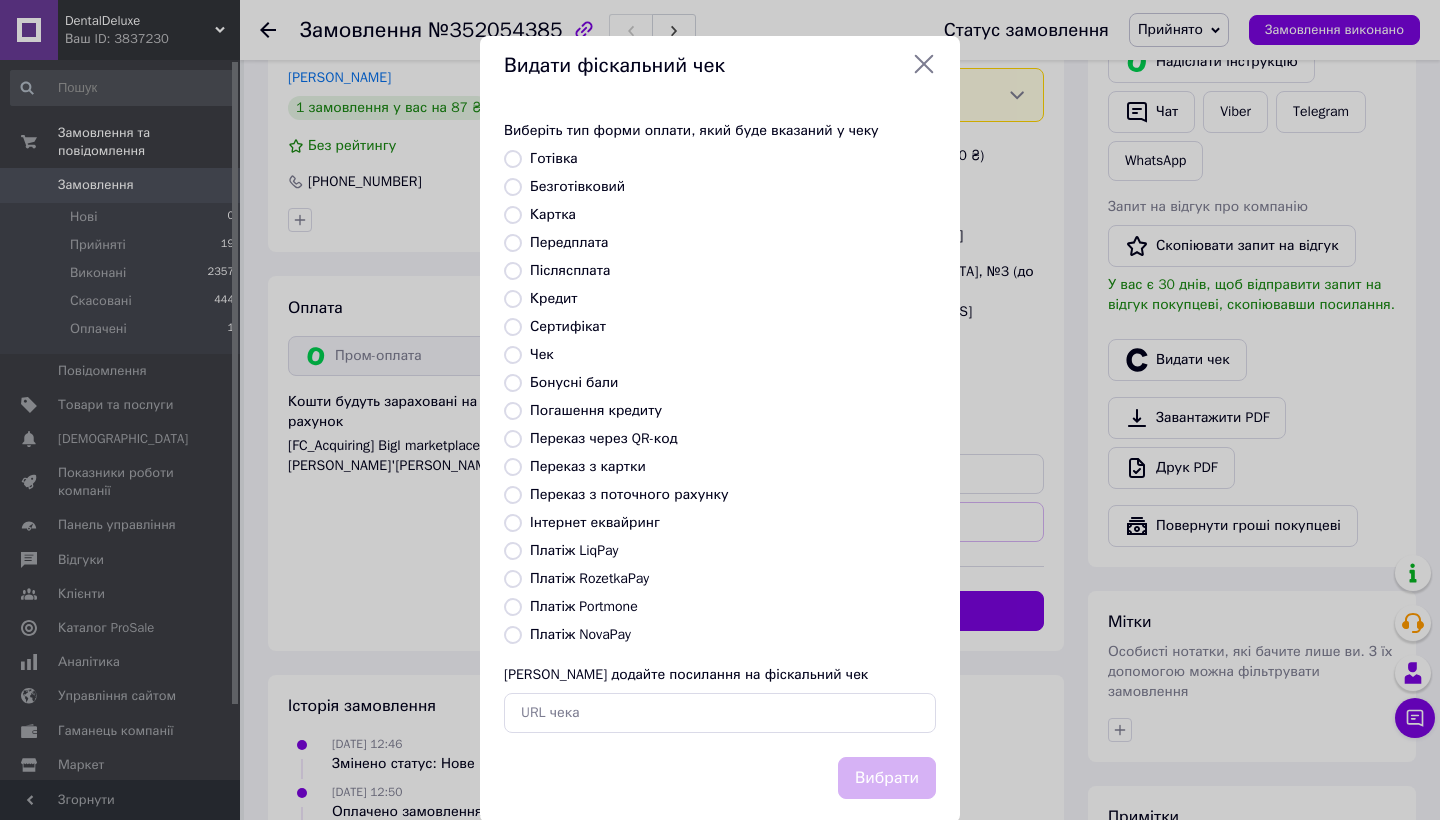 click on "Платіж RozetkaPay" at bounding box center [589, 578] 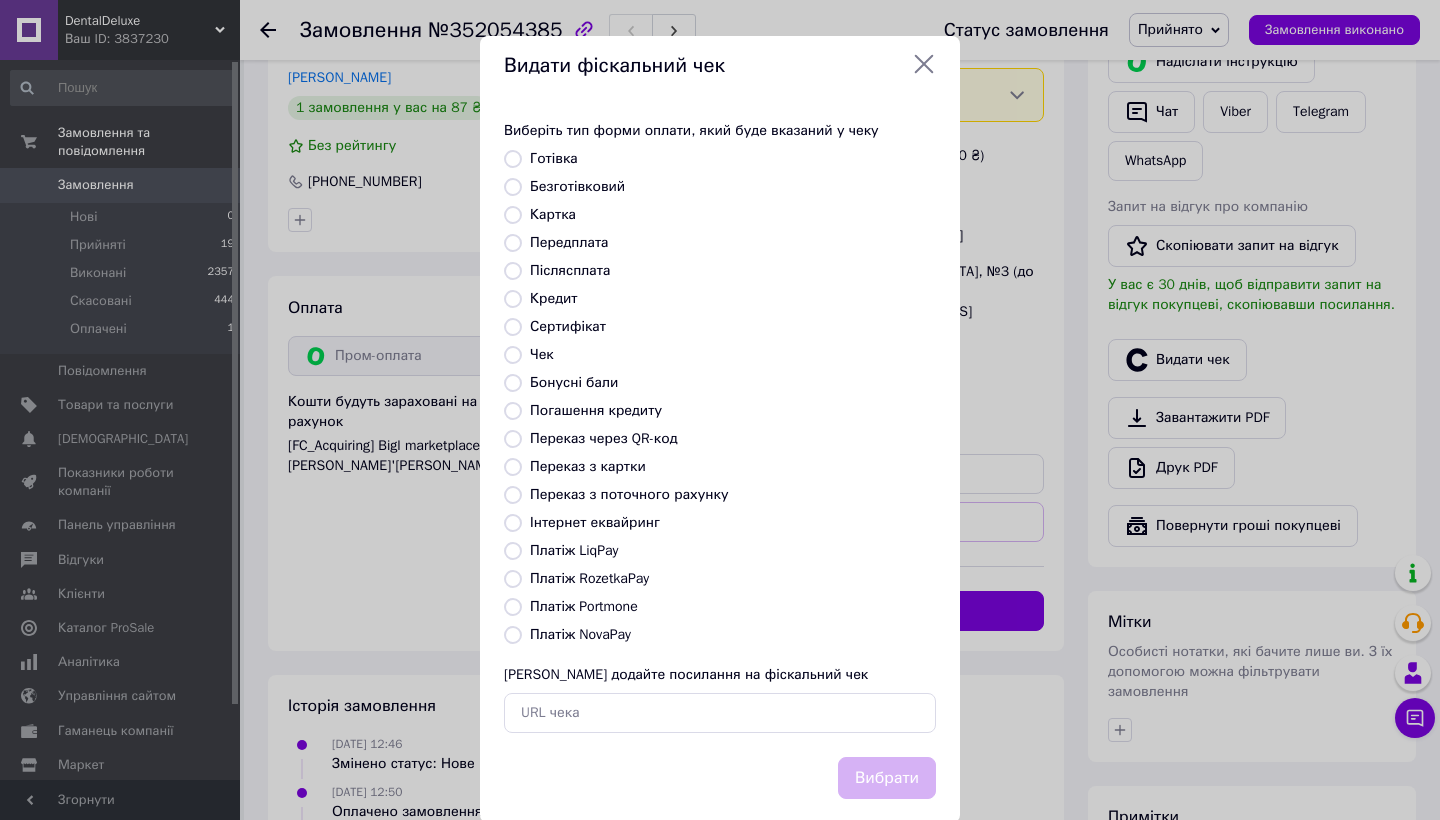 radio on "true" 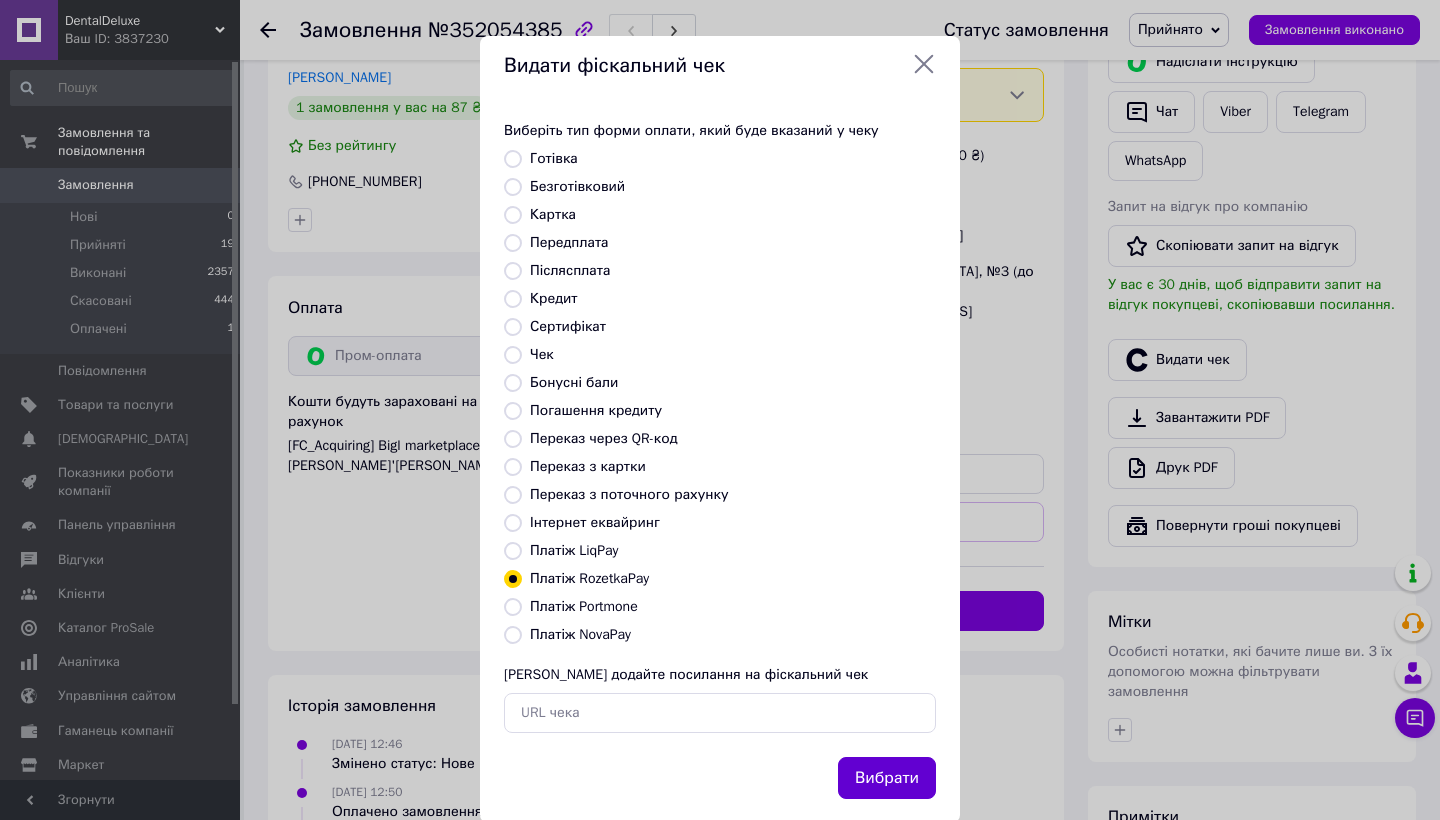 click on "Вибрати" at bounding box center [887, 778] 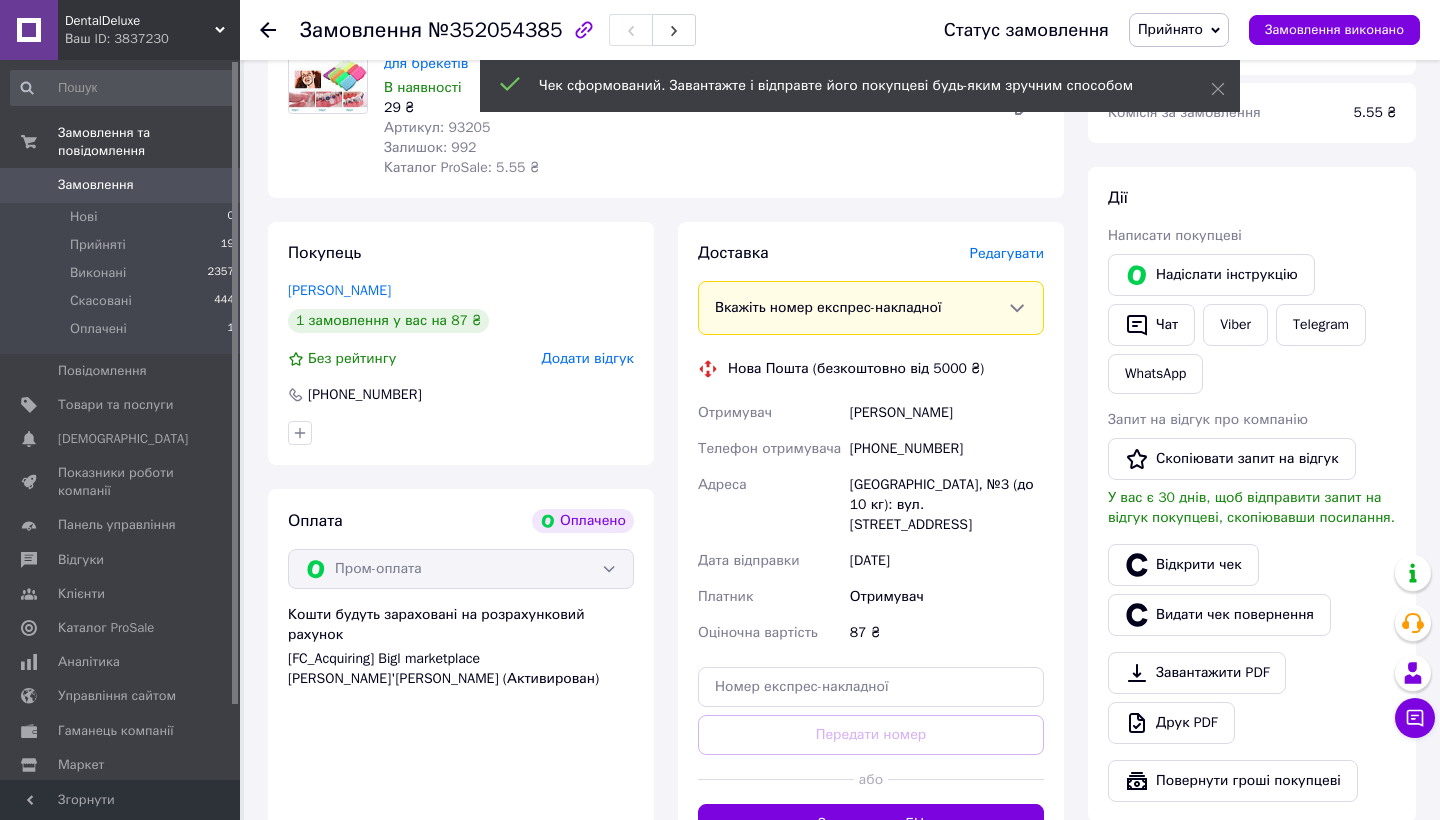 scroll, scrollTop: 204, scrollLeft: 0, axis: vertical 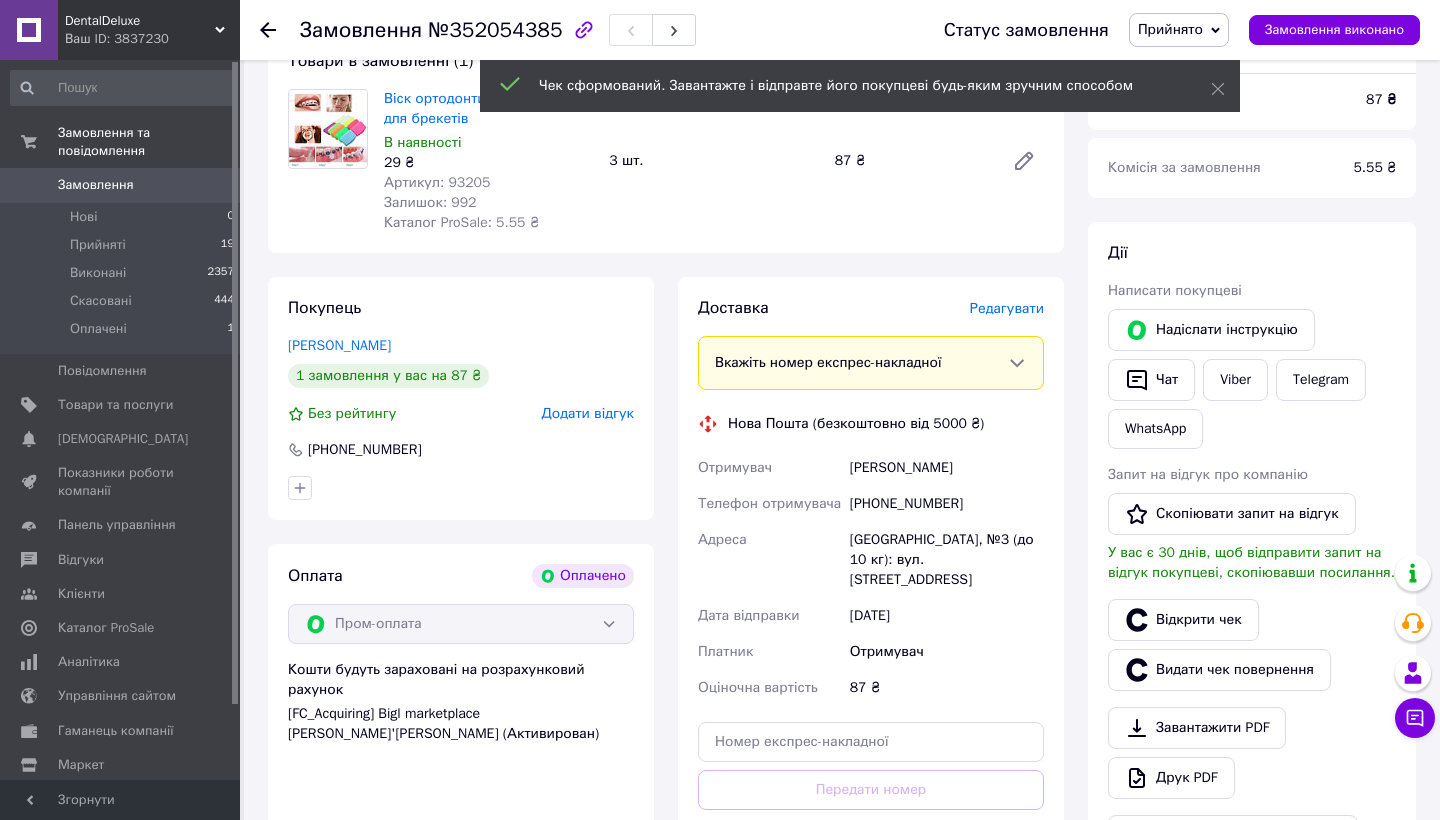 click on "Редагувати" at bounding box center (1007, 308) 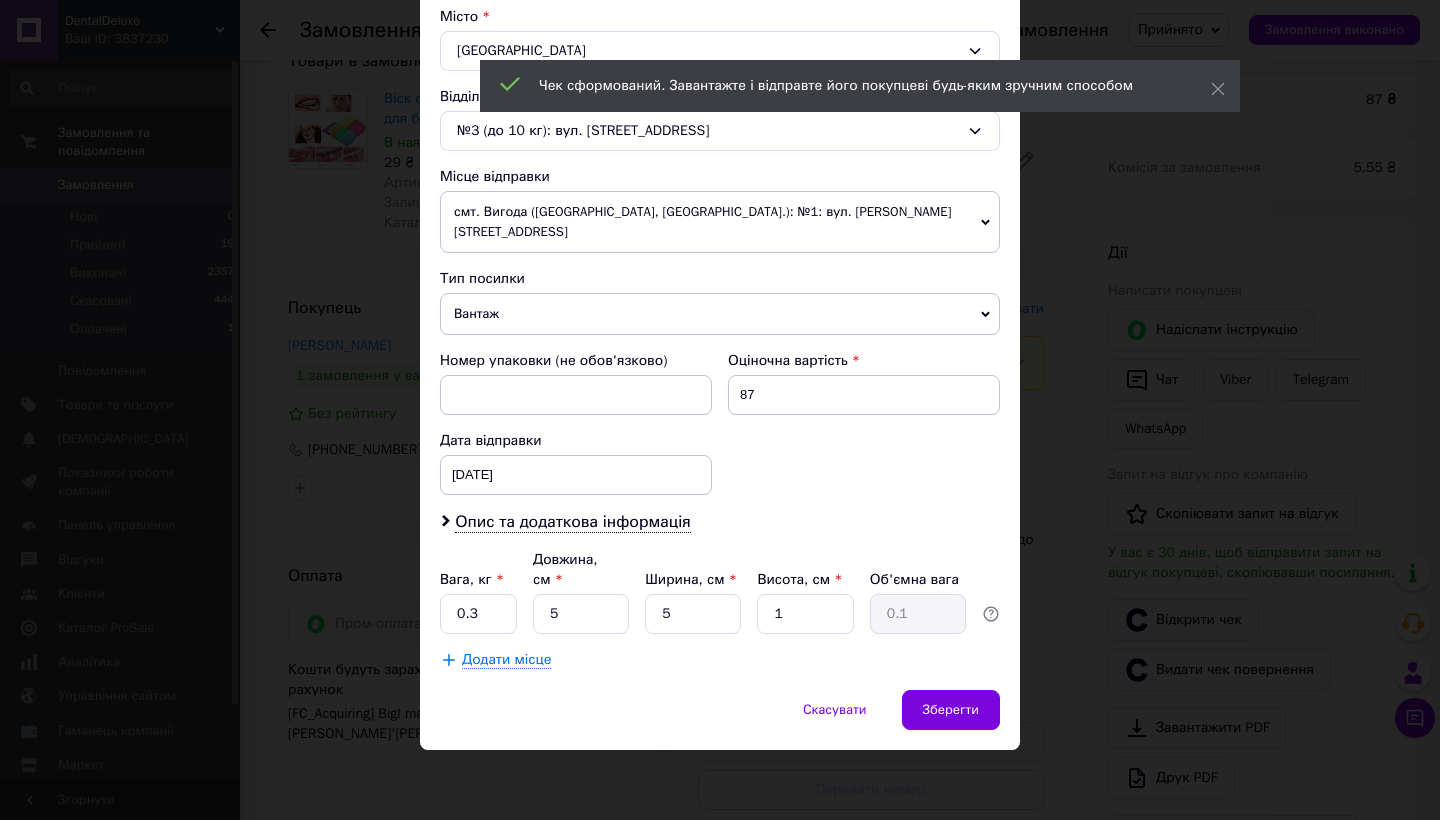 scroll, scrollTop: 547, scrollLeft: 0, axis: vertical 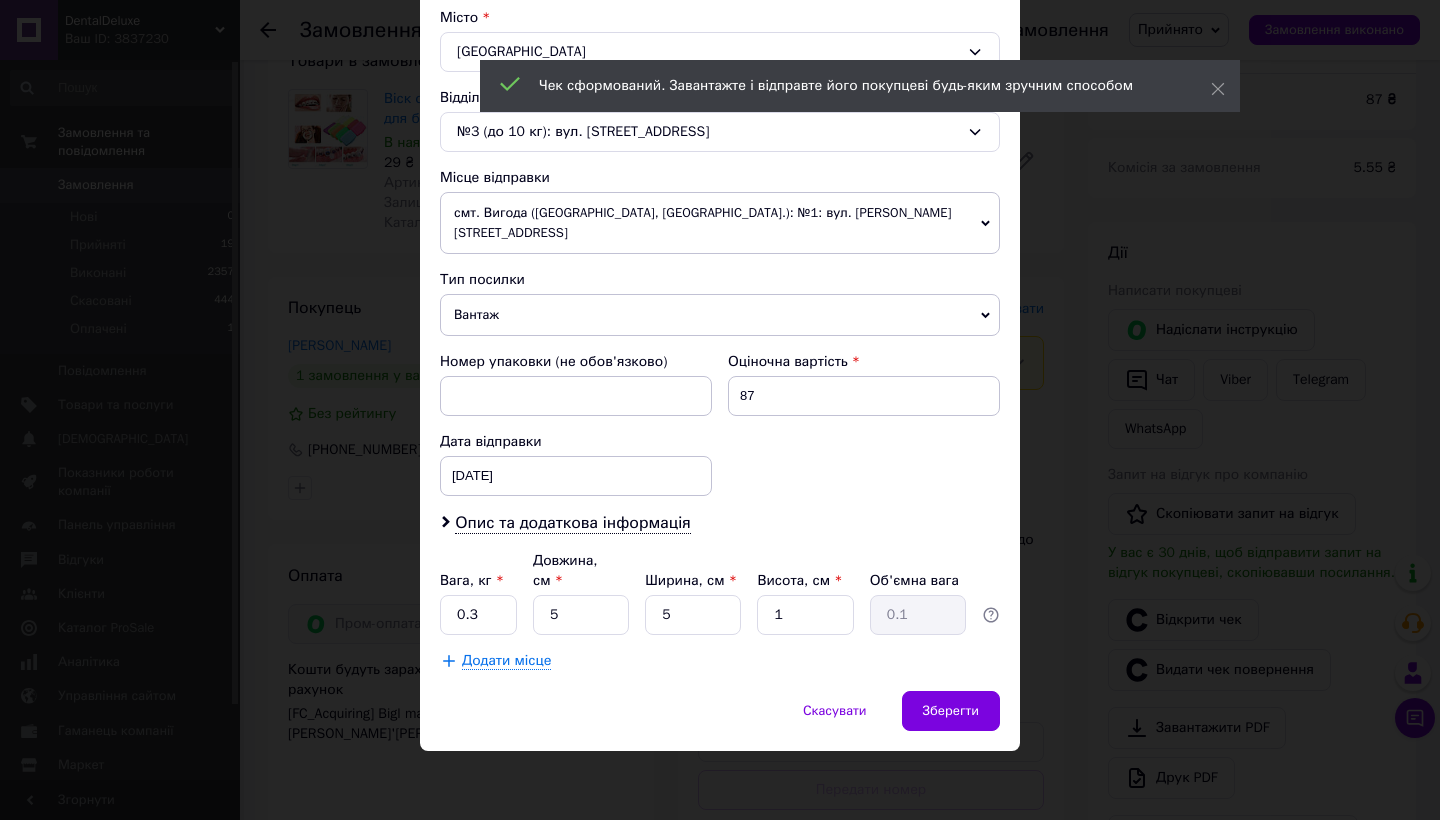 click on "Вантаж" at bounding box center (720, 315) 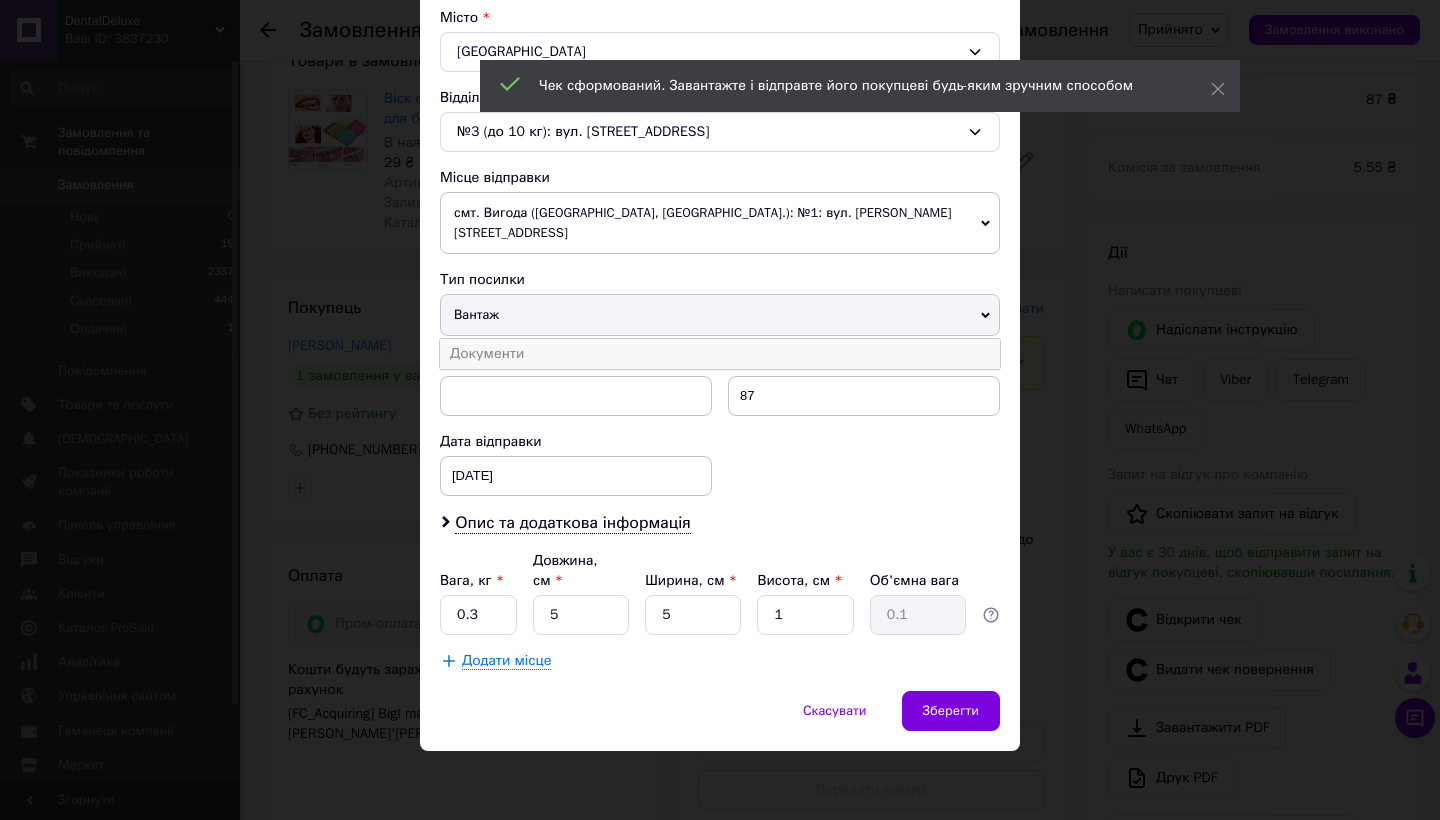 click on "Документи" at bounding box center [720, 354] 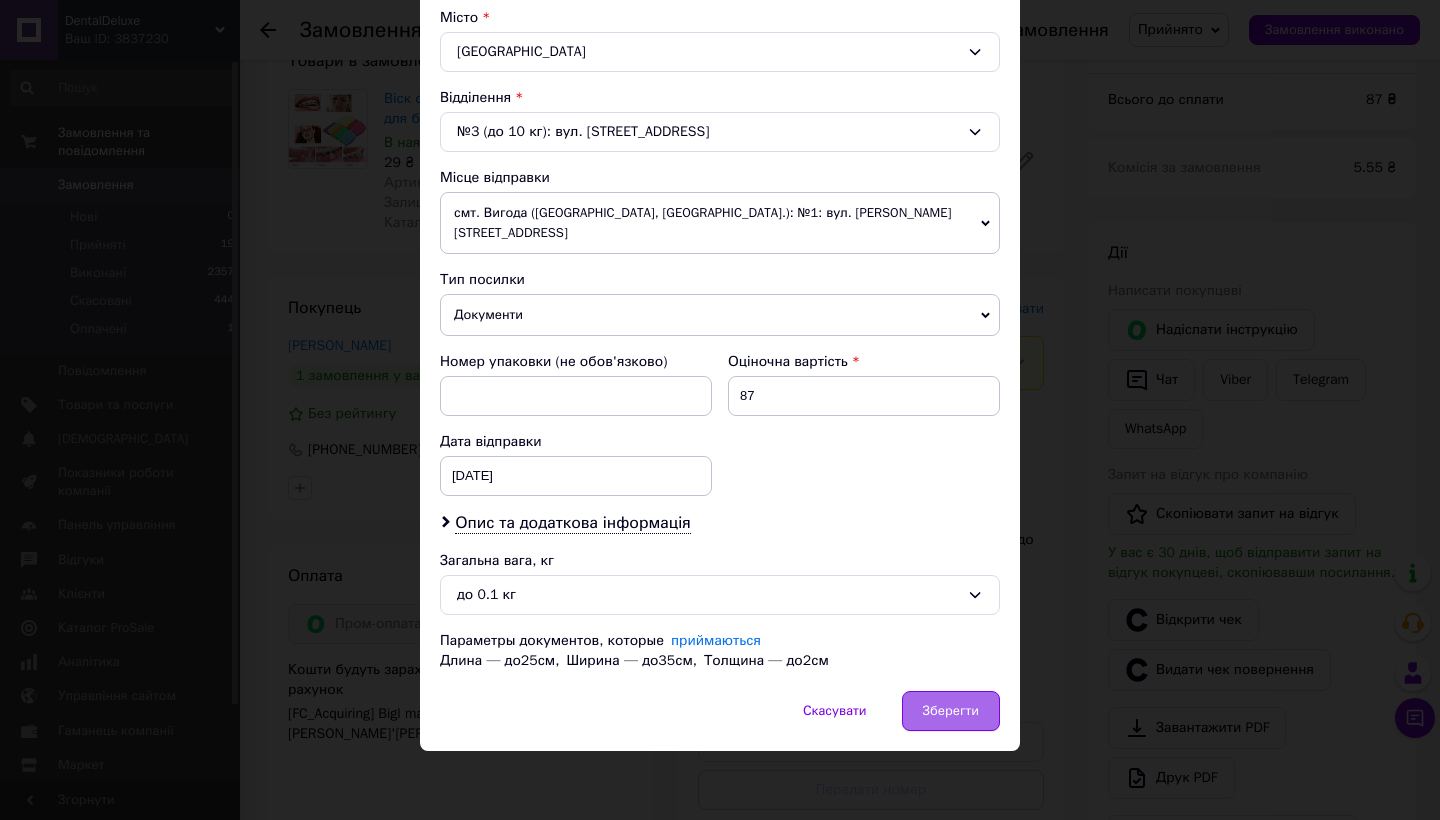 click on "Зберегти" at bounding box center [951, 711] 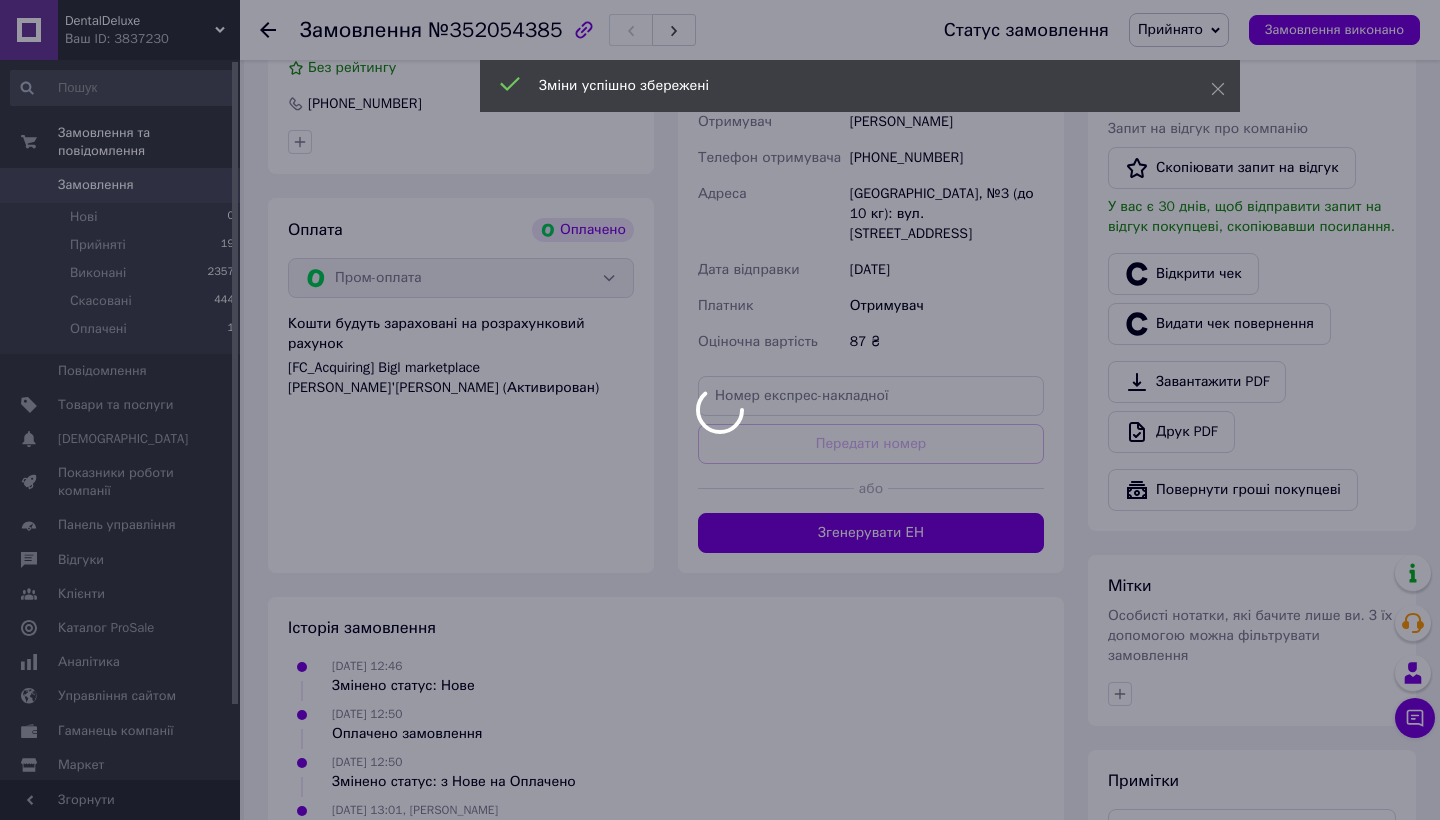 scroll, scrollTop: 553, scrollLeft: 0, axis: vertical 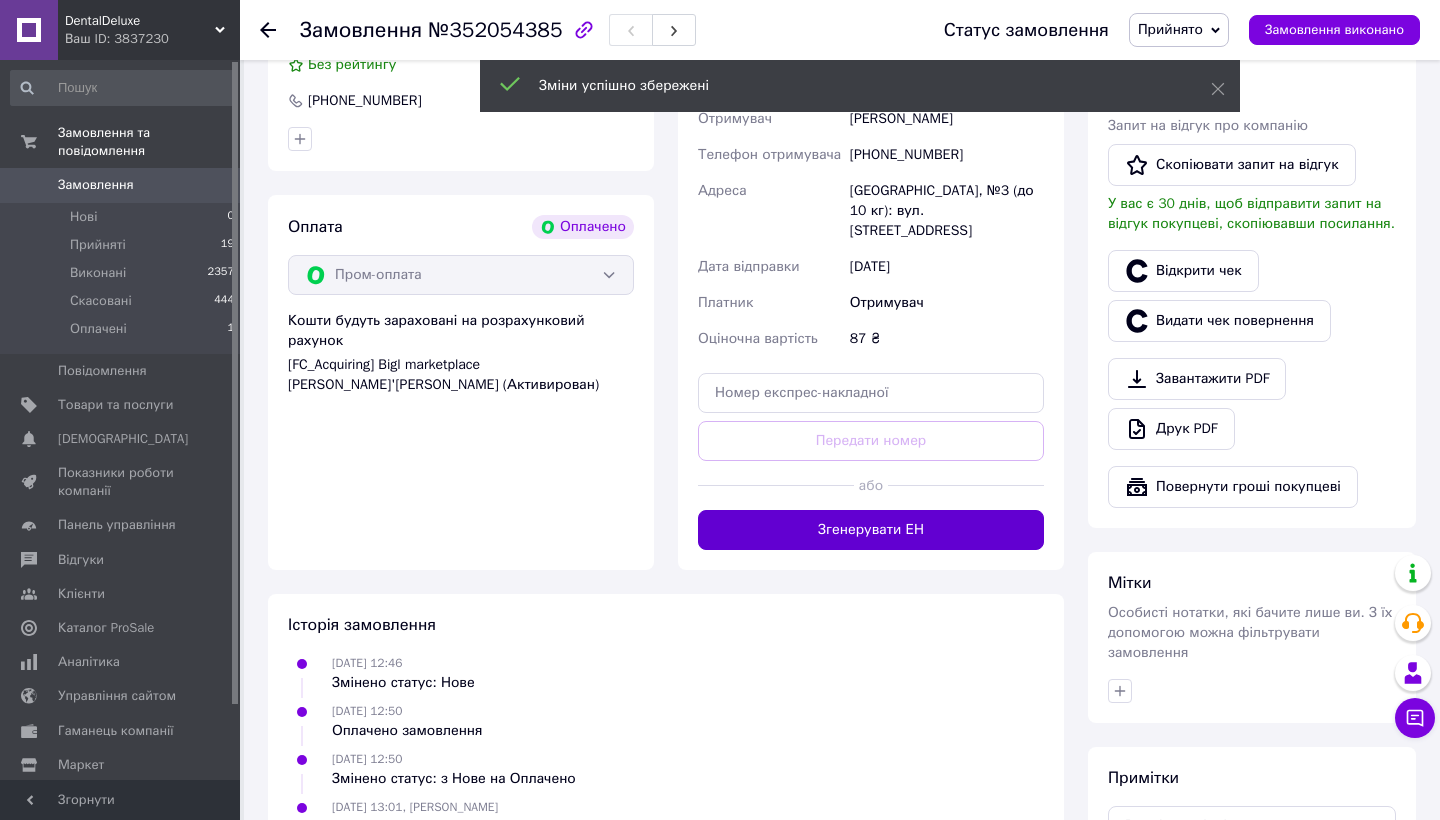 click on "Згенерувати ЕН" at bounding box center [871, 530] 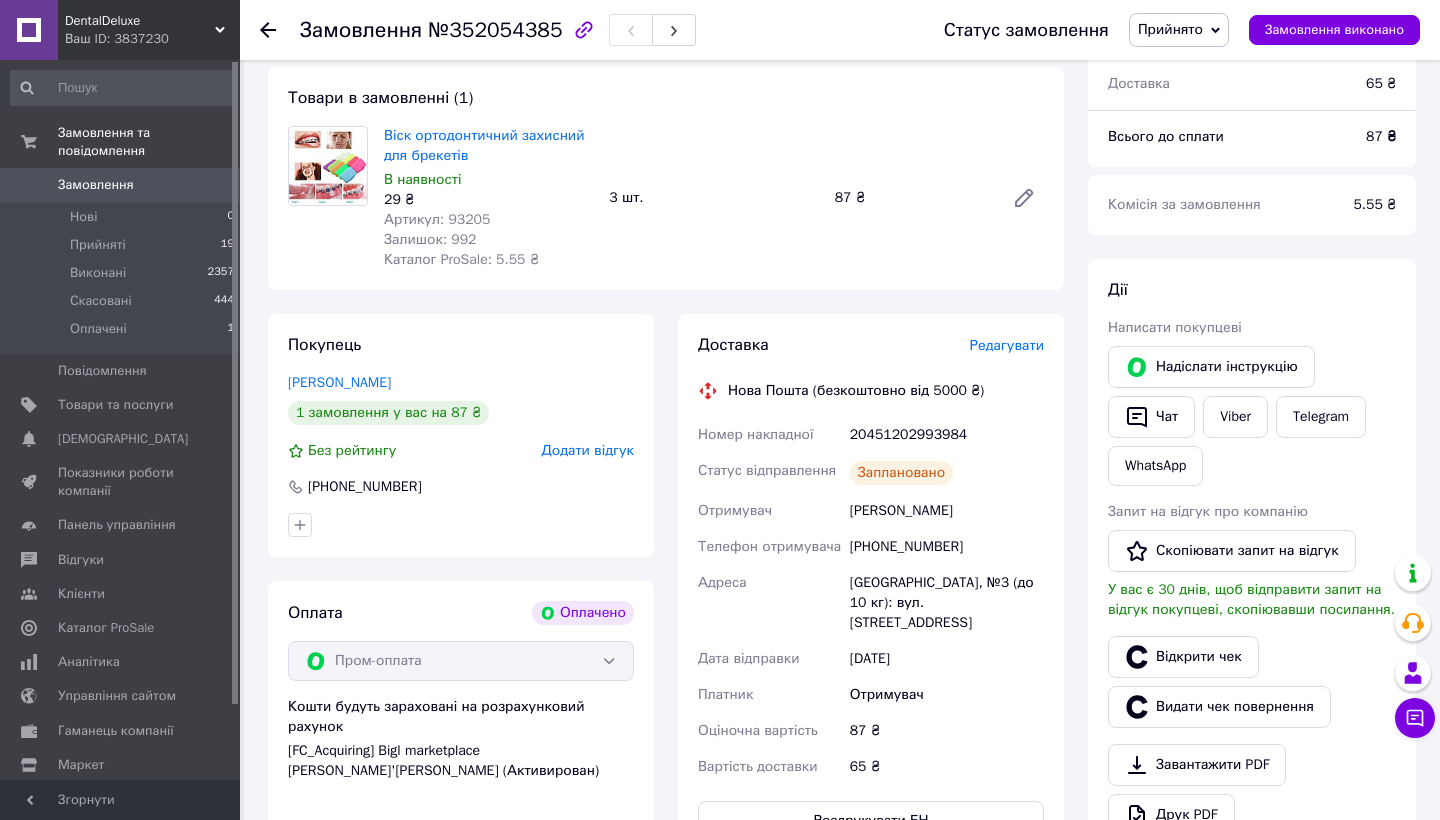 scroll, scrollTop: 177, scrollLeft: 0, axis: vertical 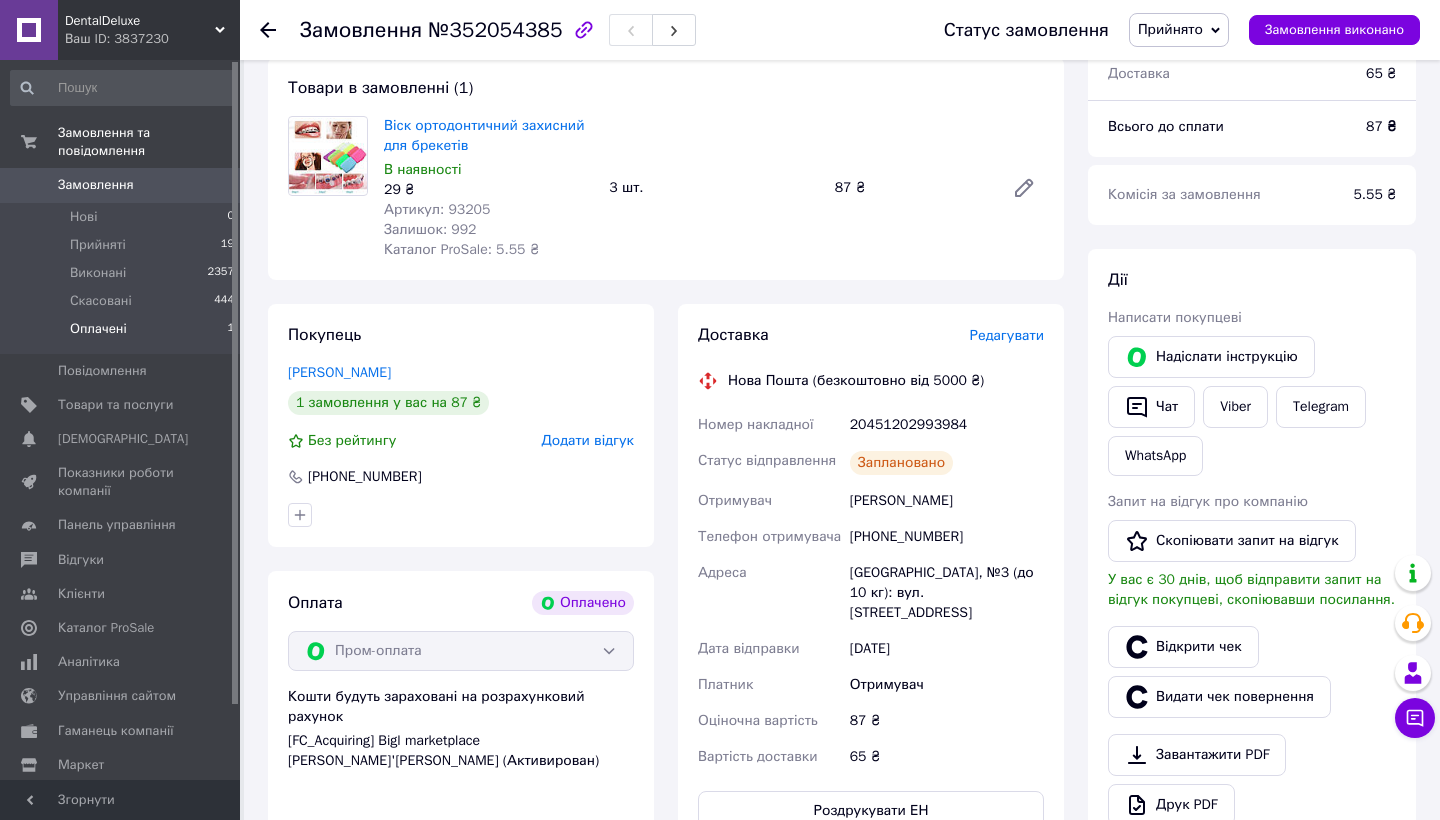 click on "Оплачені" at bounding box center [98, 329] 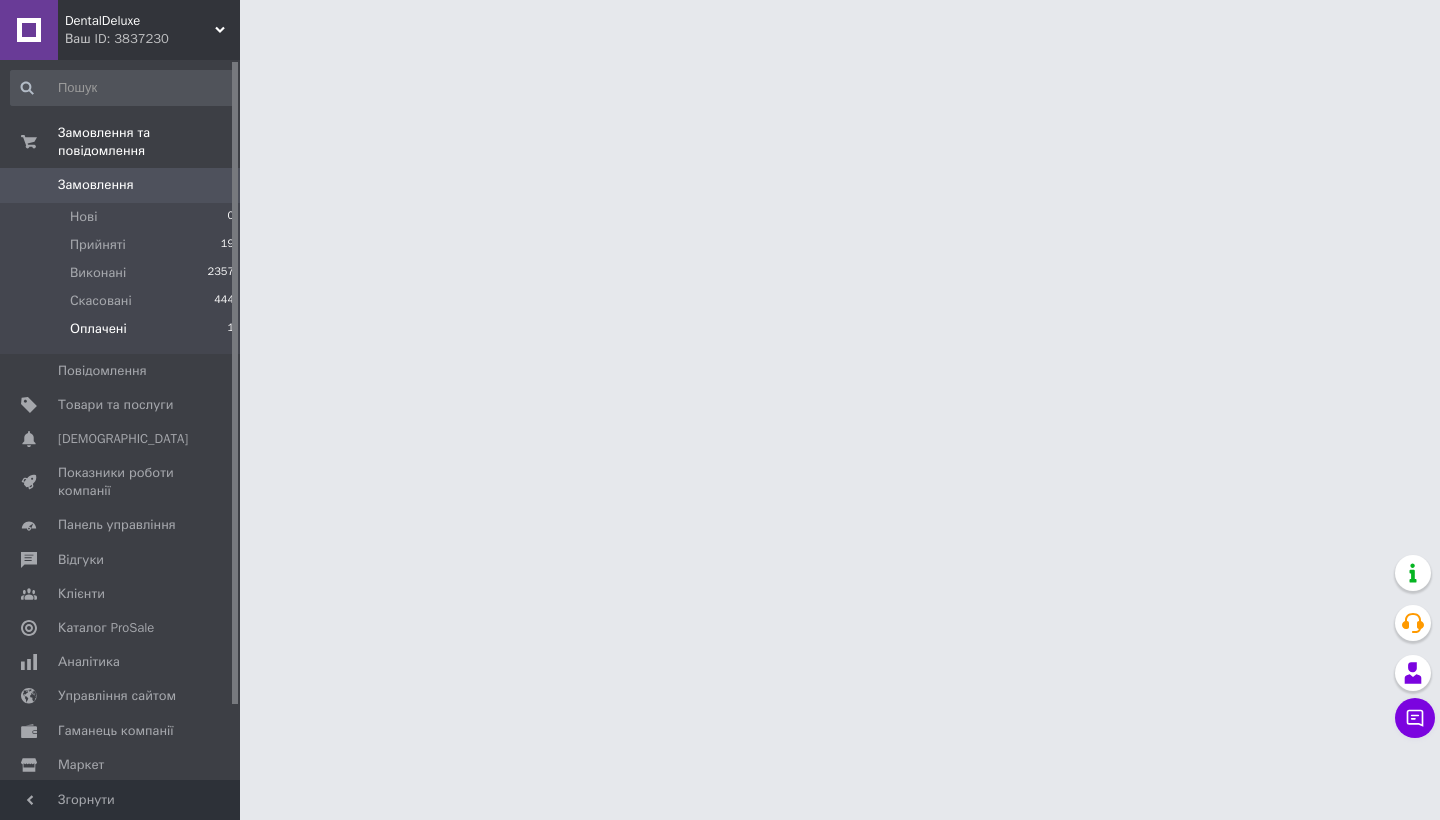 click on "Оплачені 1" at bounding box center (123, 334) 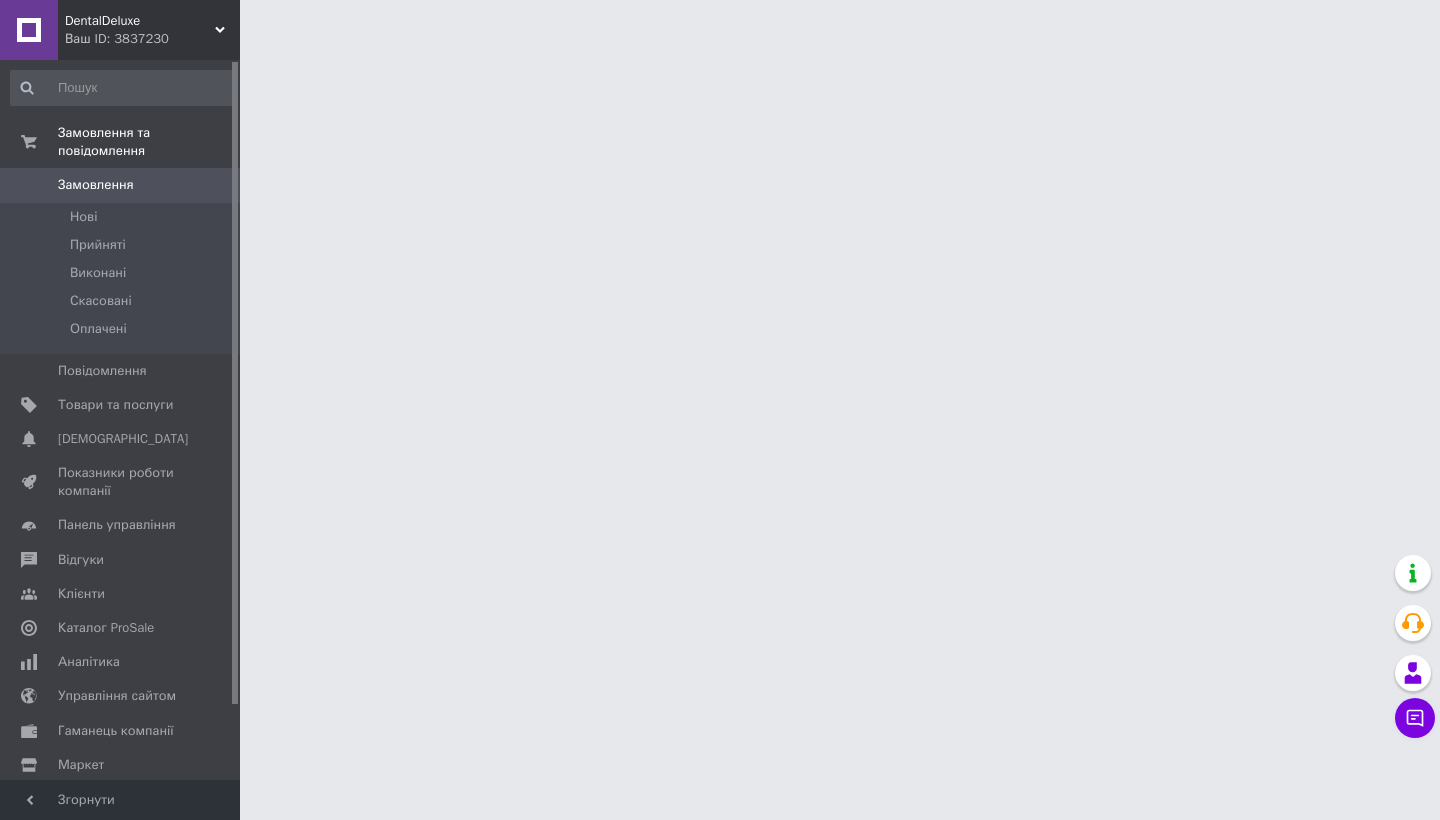 scroll, scrollTop: 0, scrollLeft: 0, axis: both 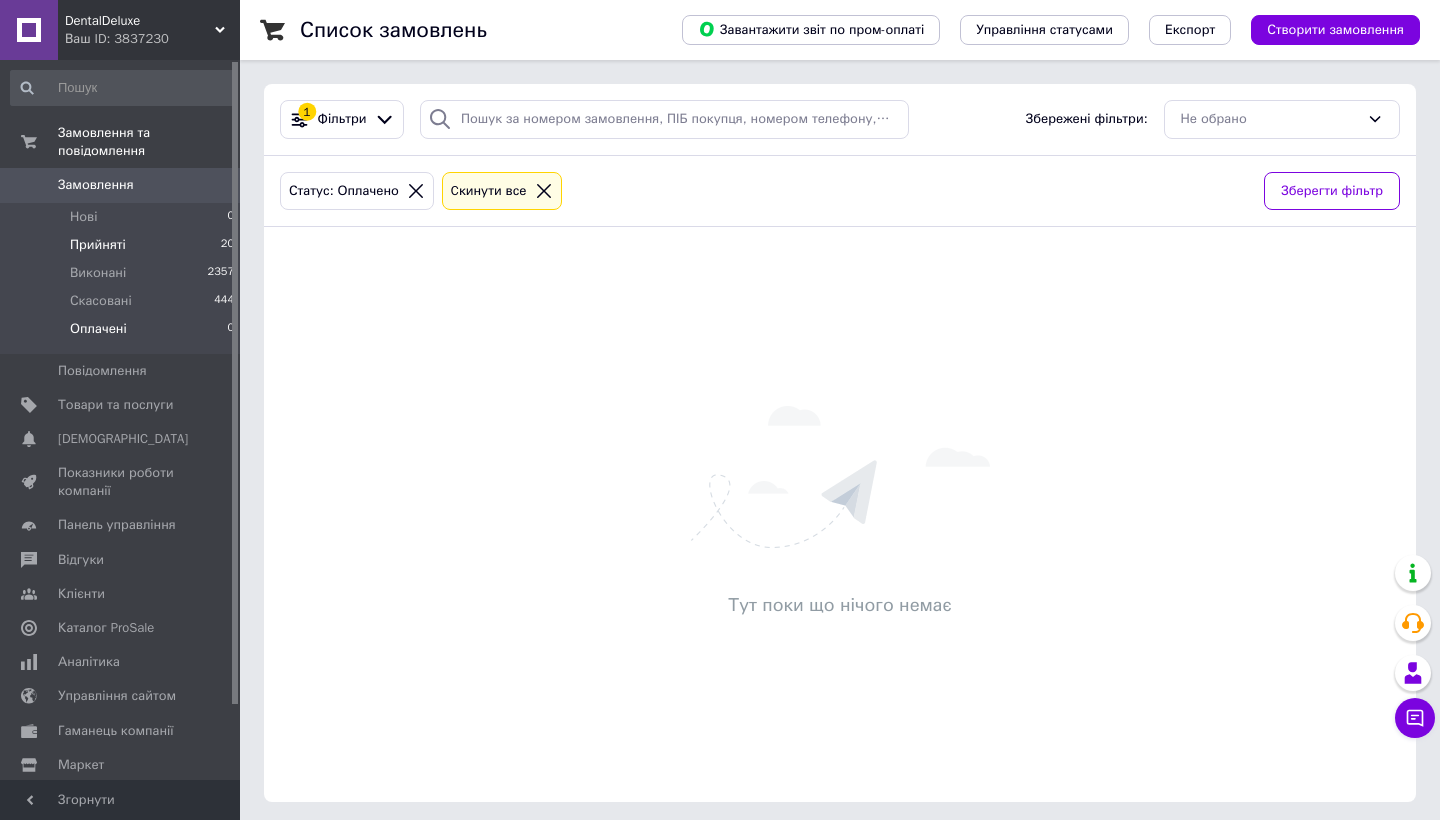 click on "Прийняті 20" at bounding box center [123, 245] 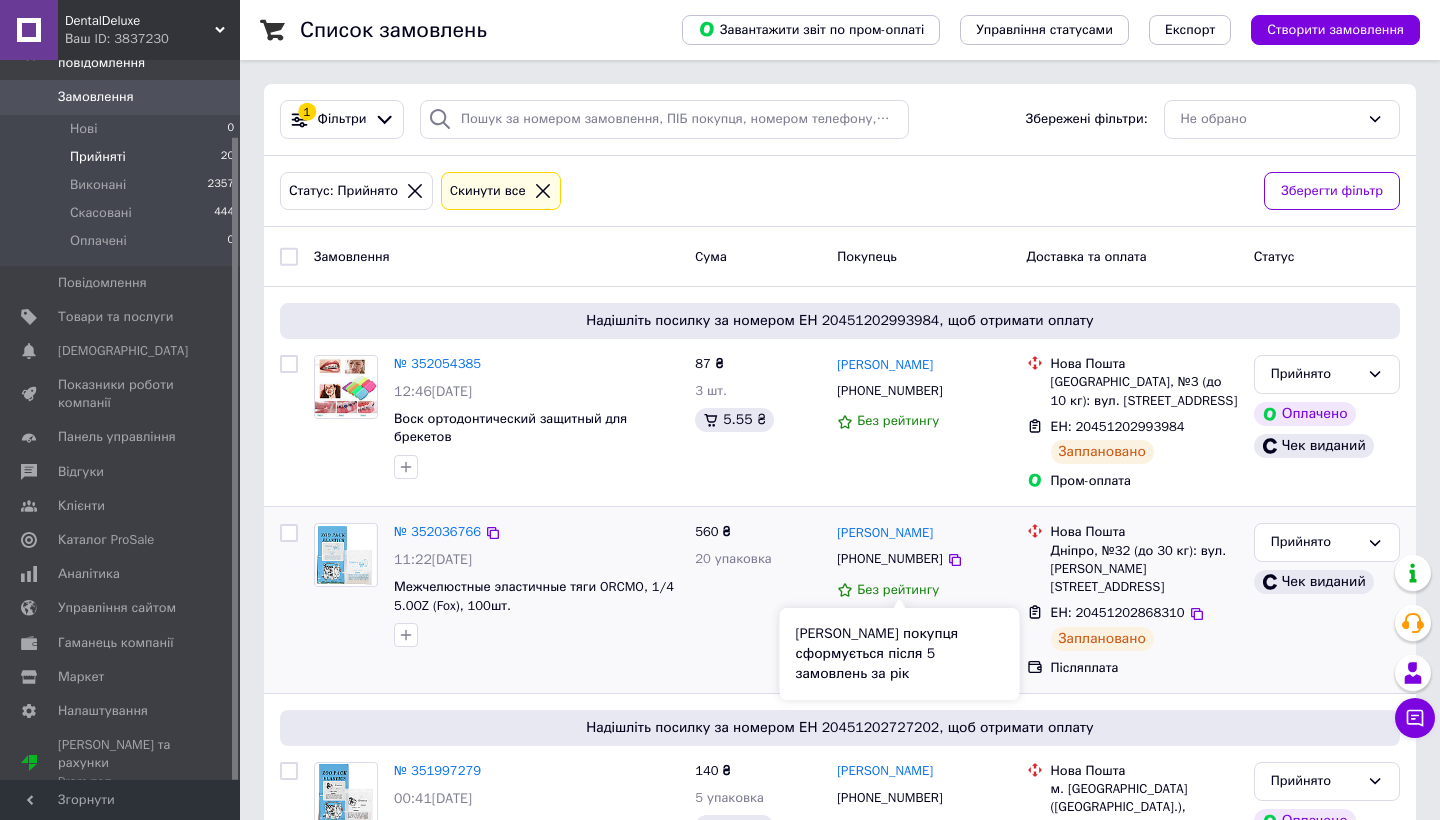scroll, scrollTop: 85, scrollLeft: 0, axis: vertical 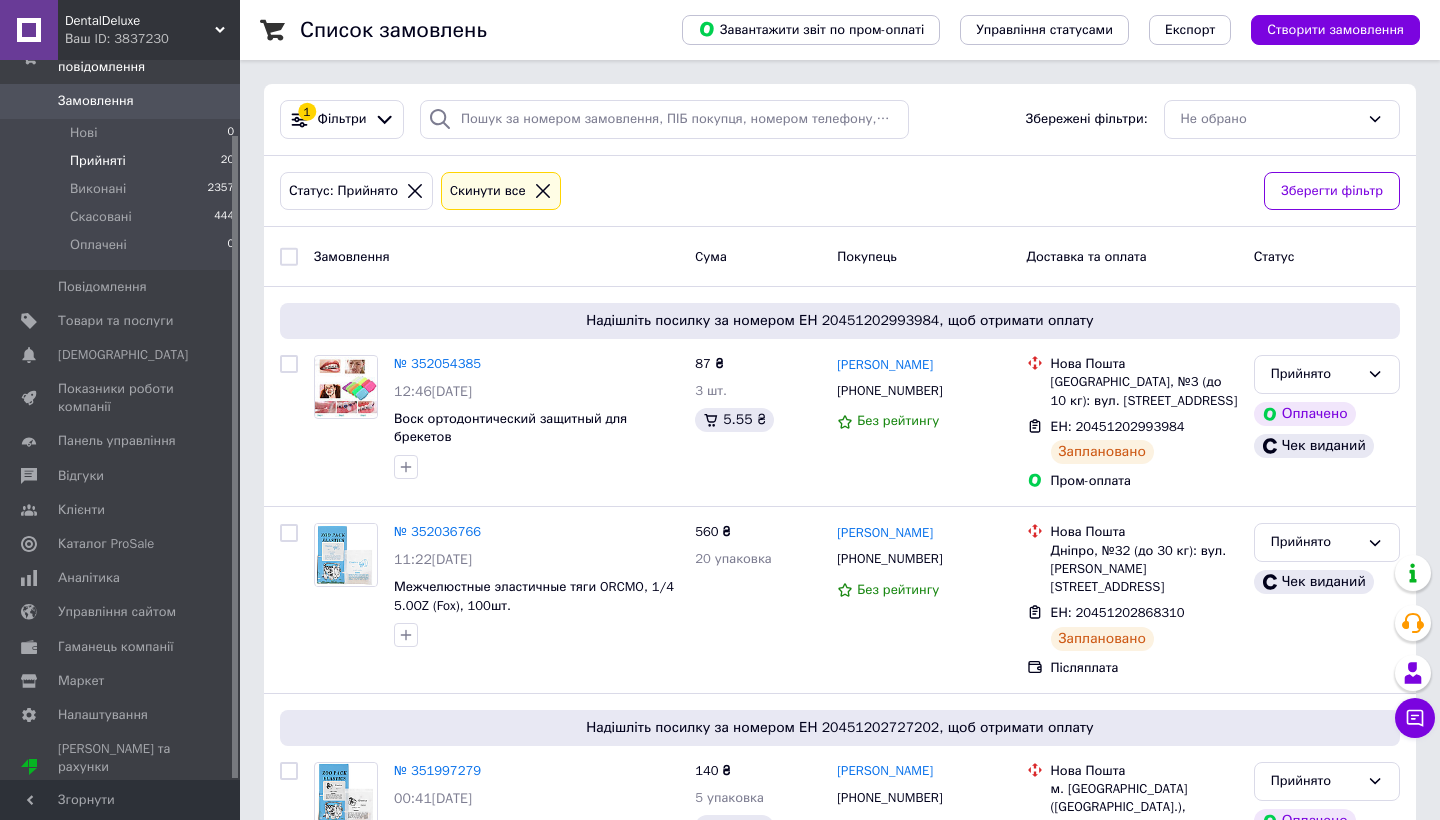 click on "Прийняті 20" at bounding box center (123, 161) 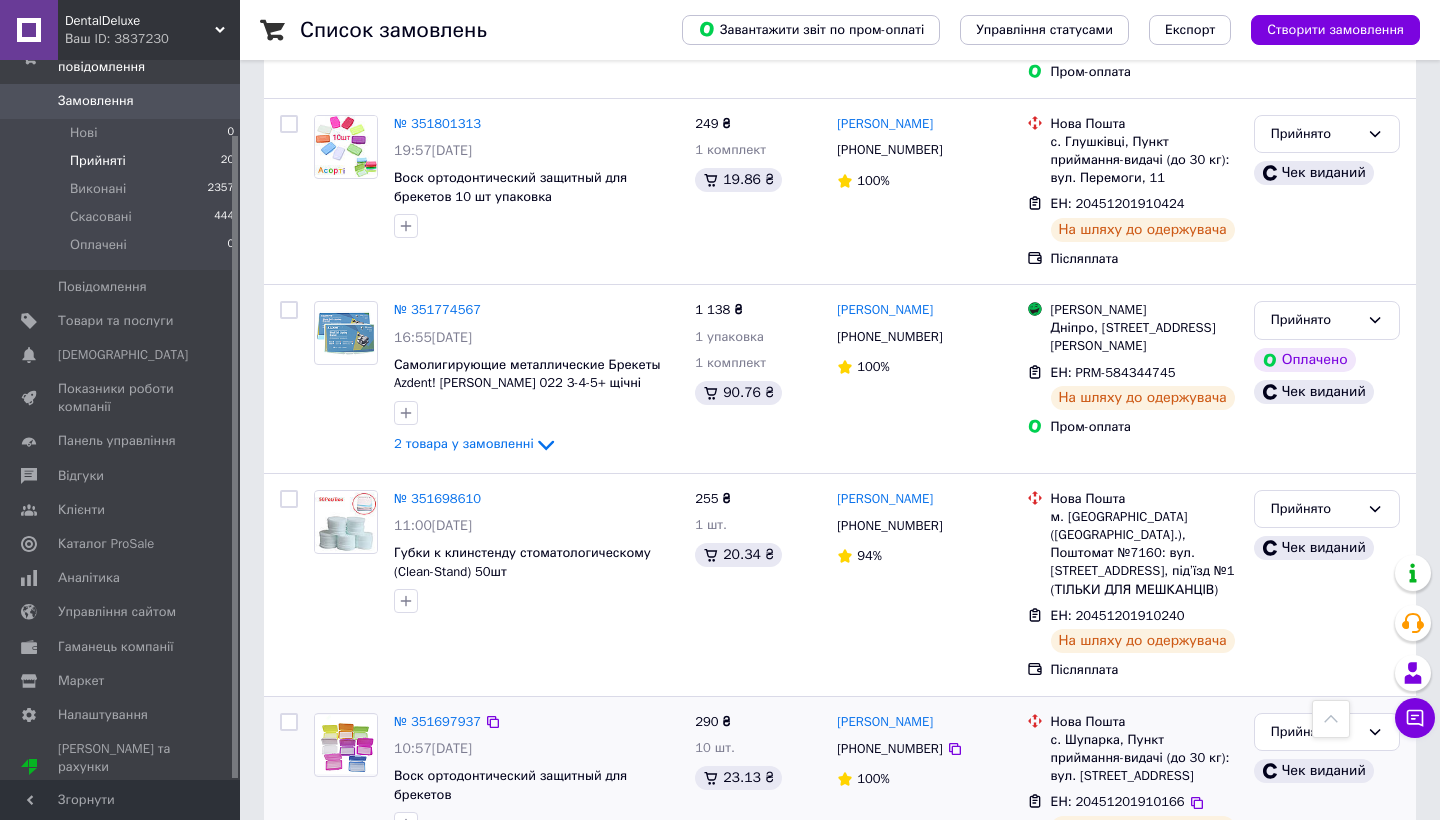 scroll, scrollTop: 2170, scrollLeft: 0, axis: vertical 